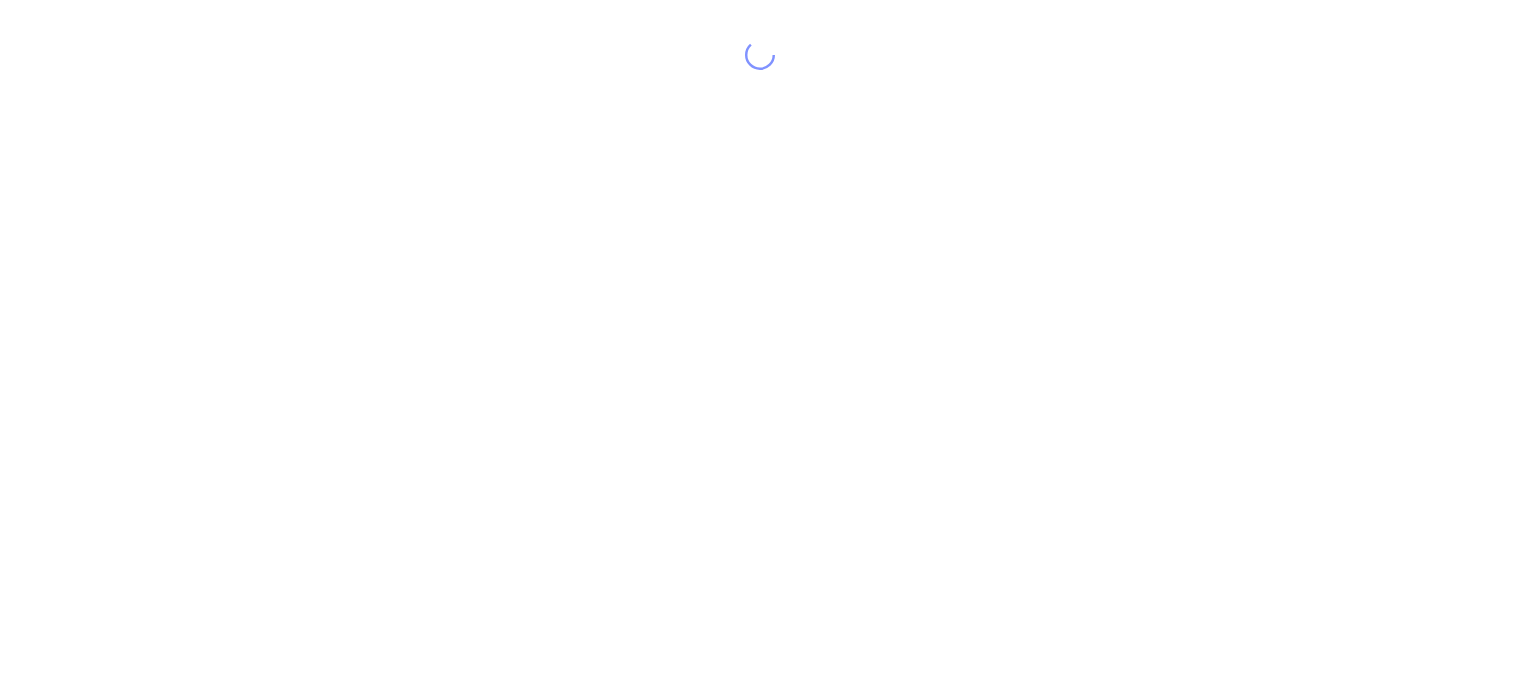 scroll, scrollTop: 0, scrollLeft: 0, axis: both 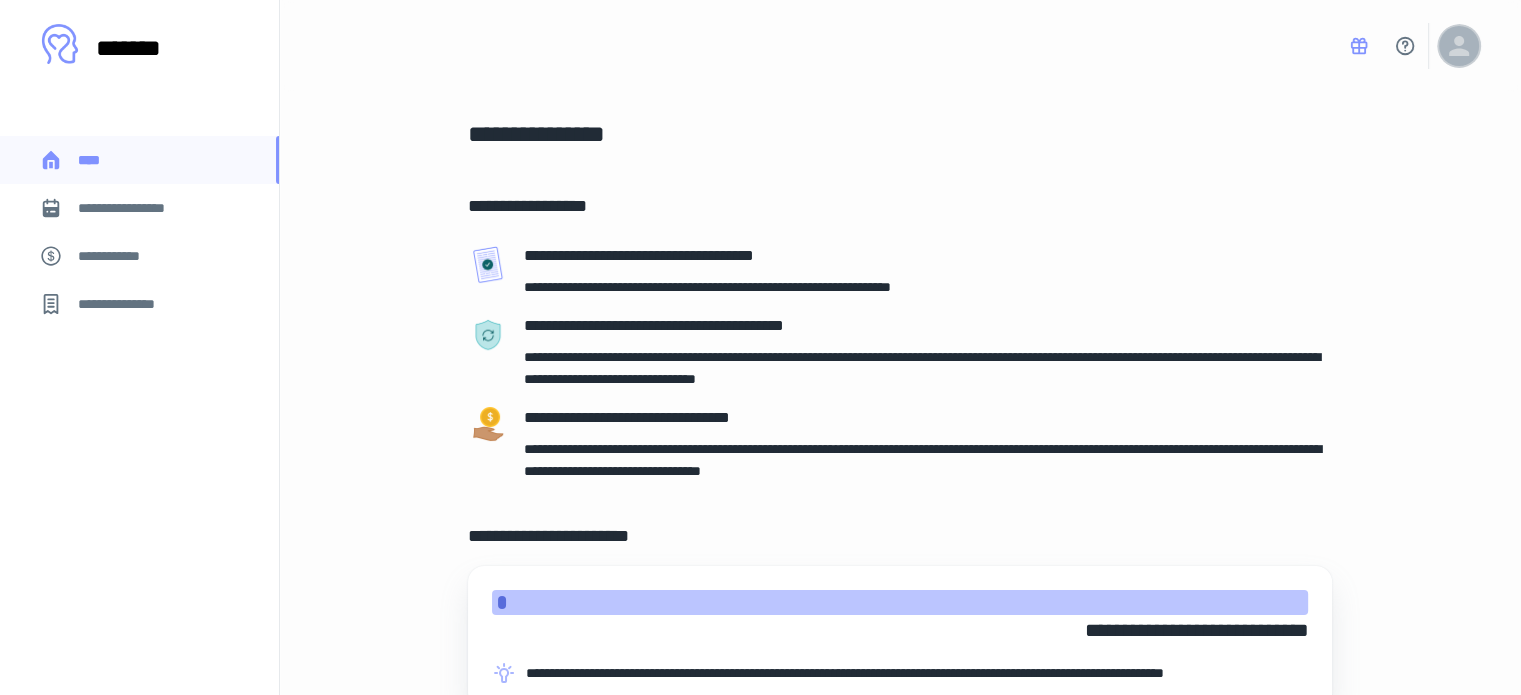 click 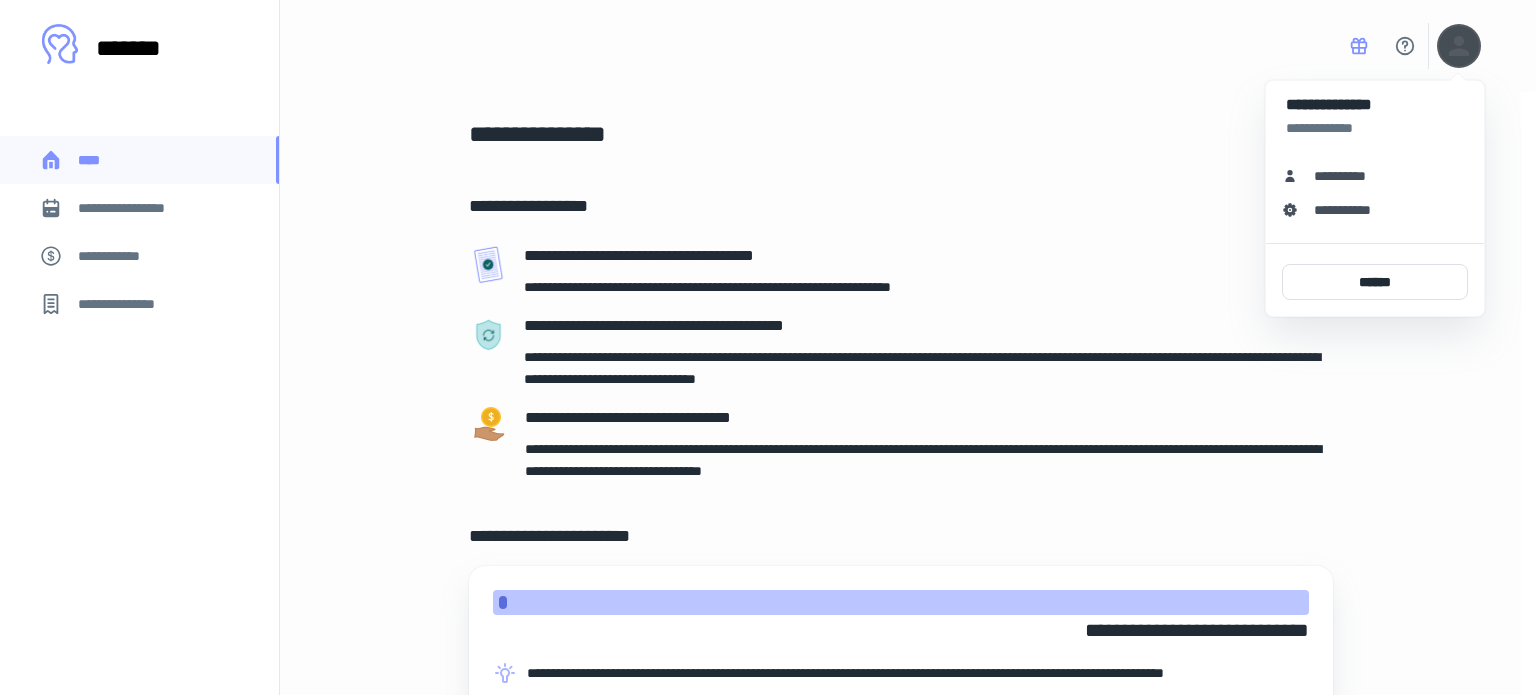 click at bounding box center (768, 347) 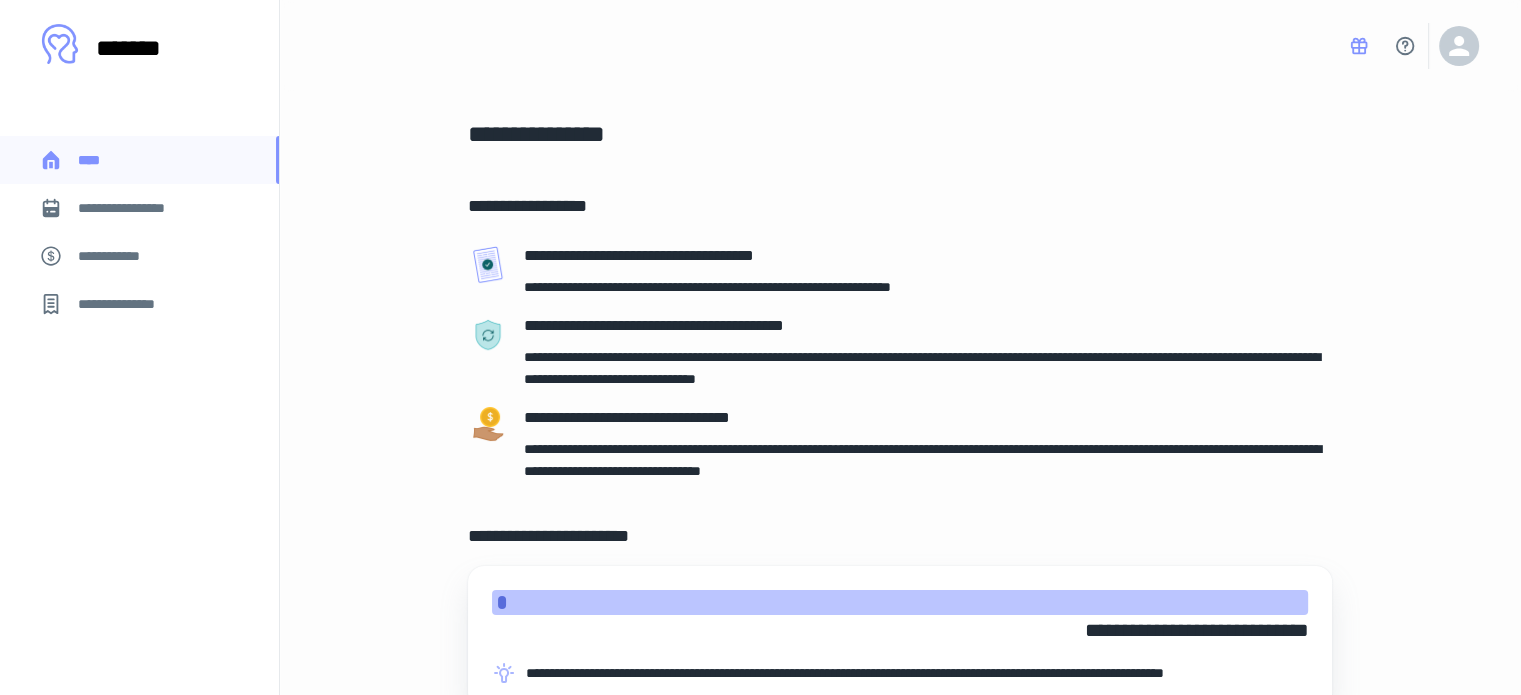 click on "**********" at bounding box center (139, 208) 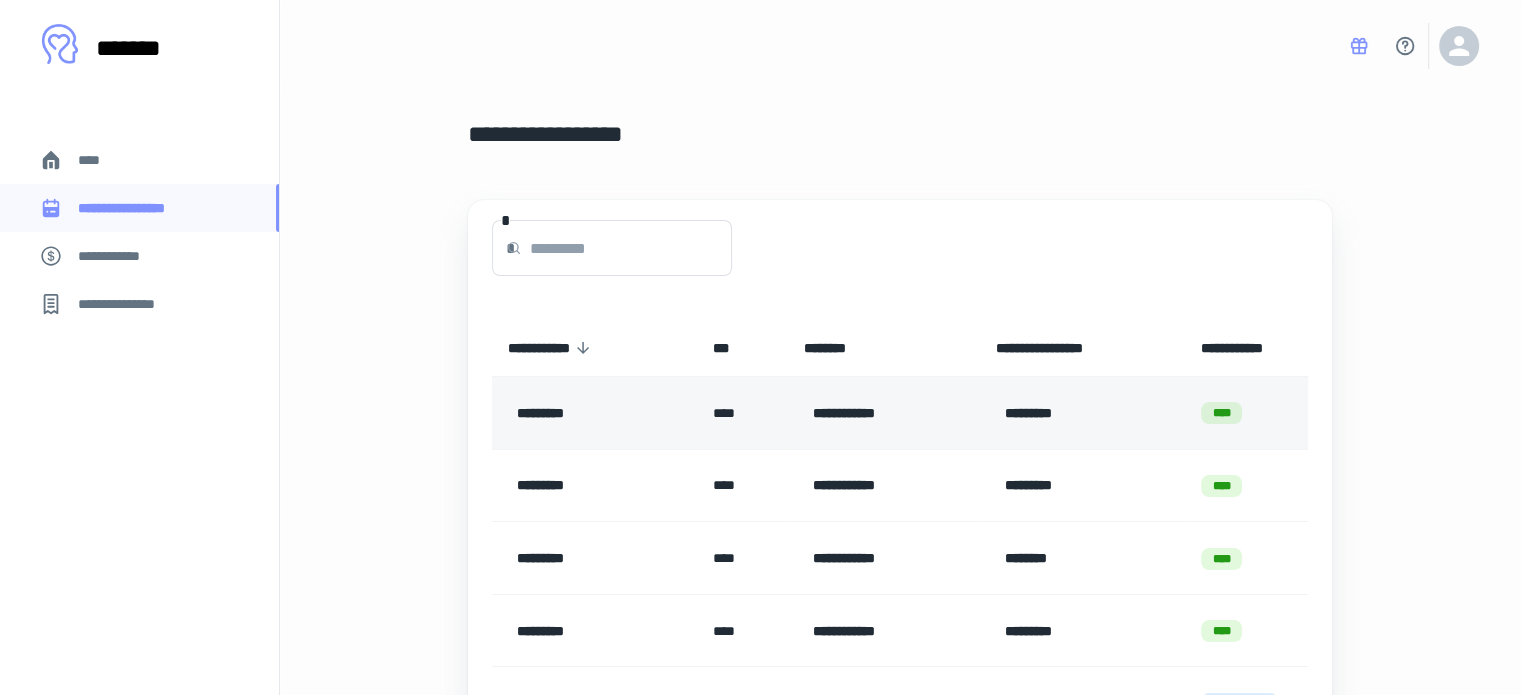 scroll, scrollTop: 200, scrollLeft: 0, axis: vertical 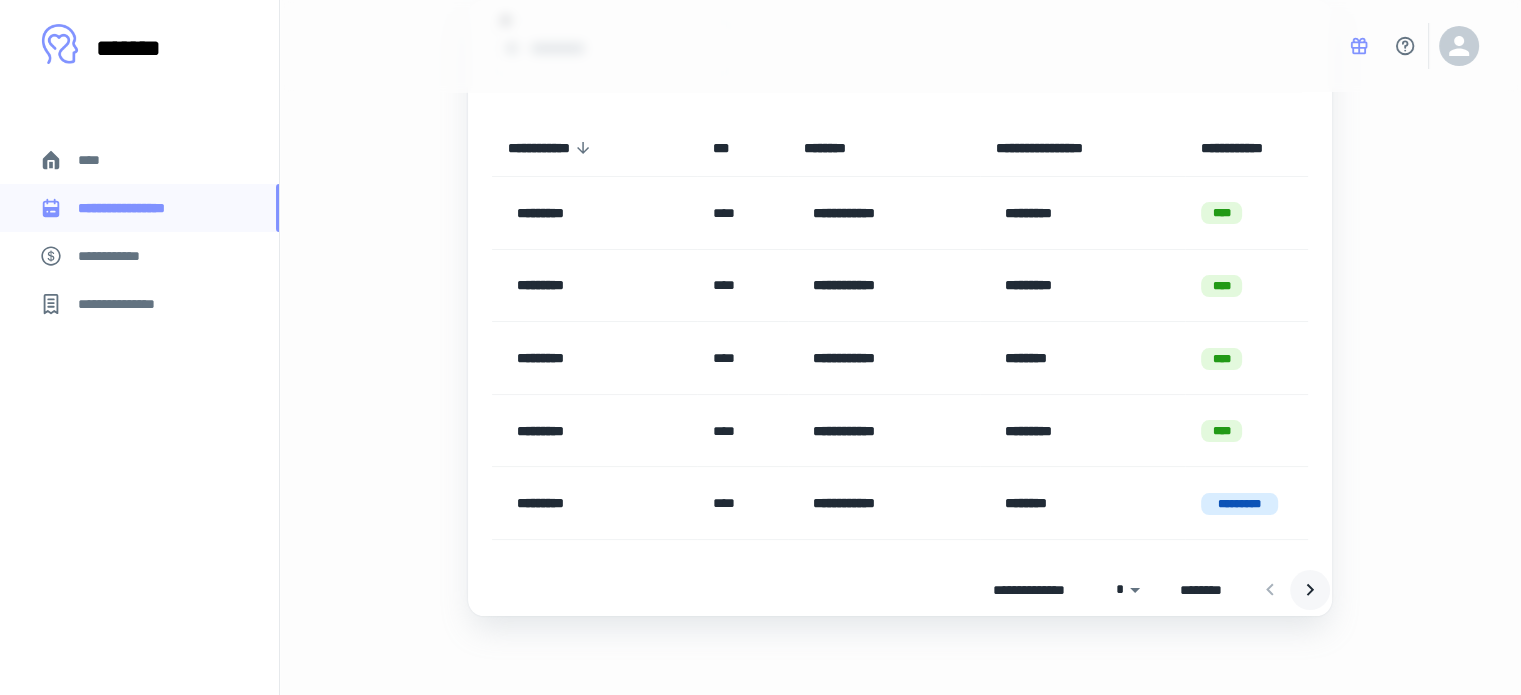 click 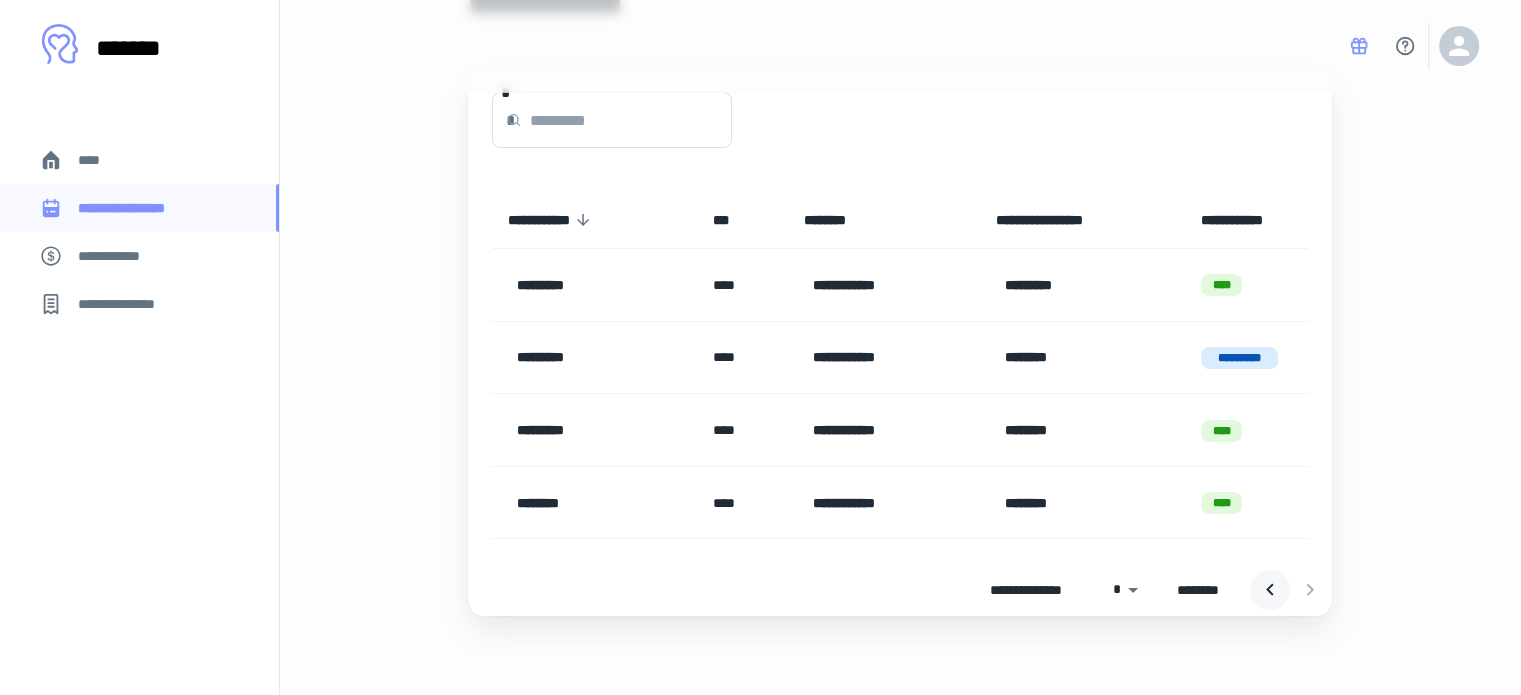click 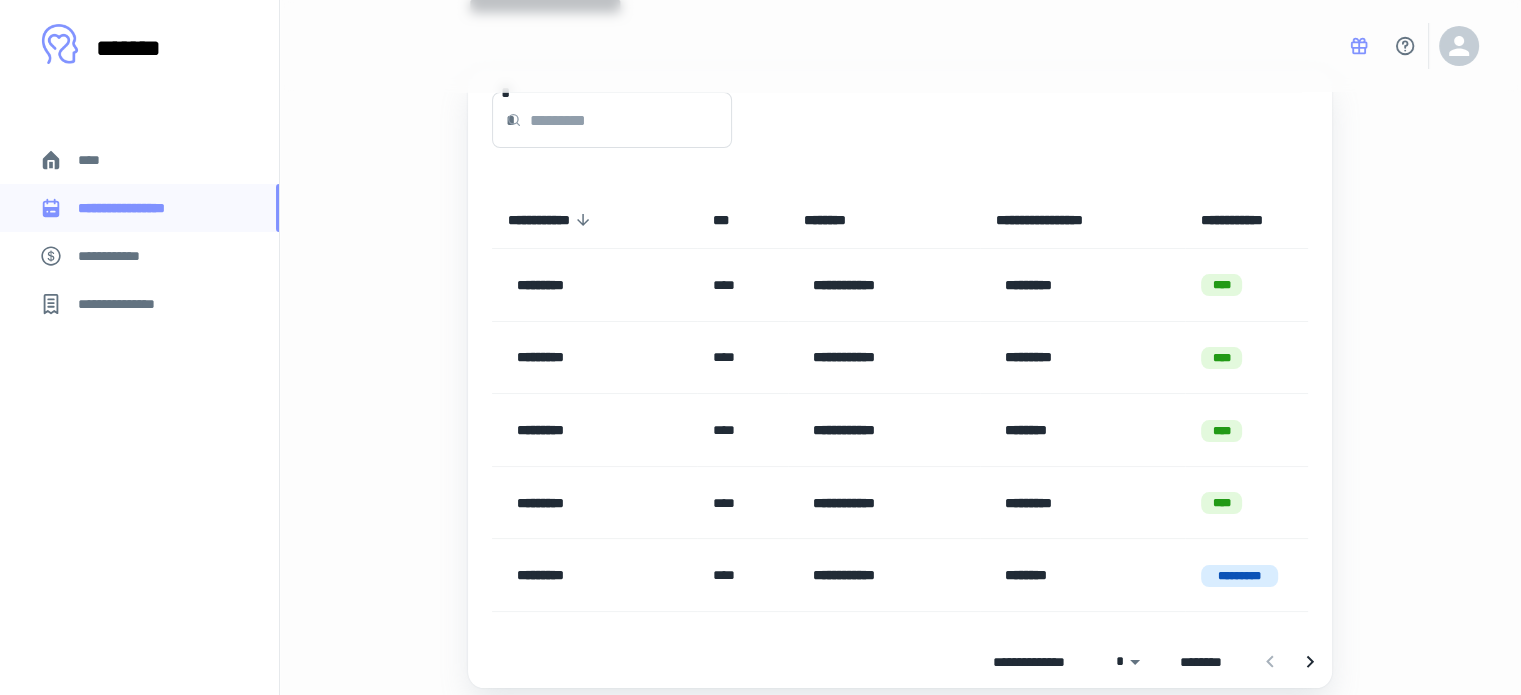 scroll, scrollTop: 0, scrollLeft: 0, axis: both 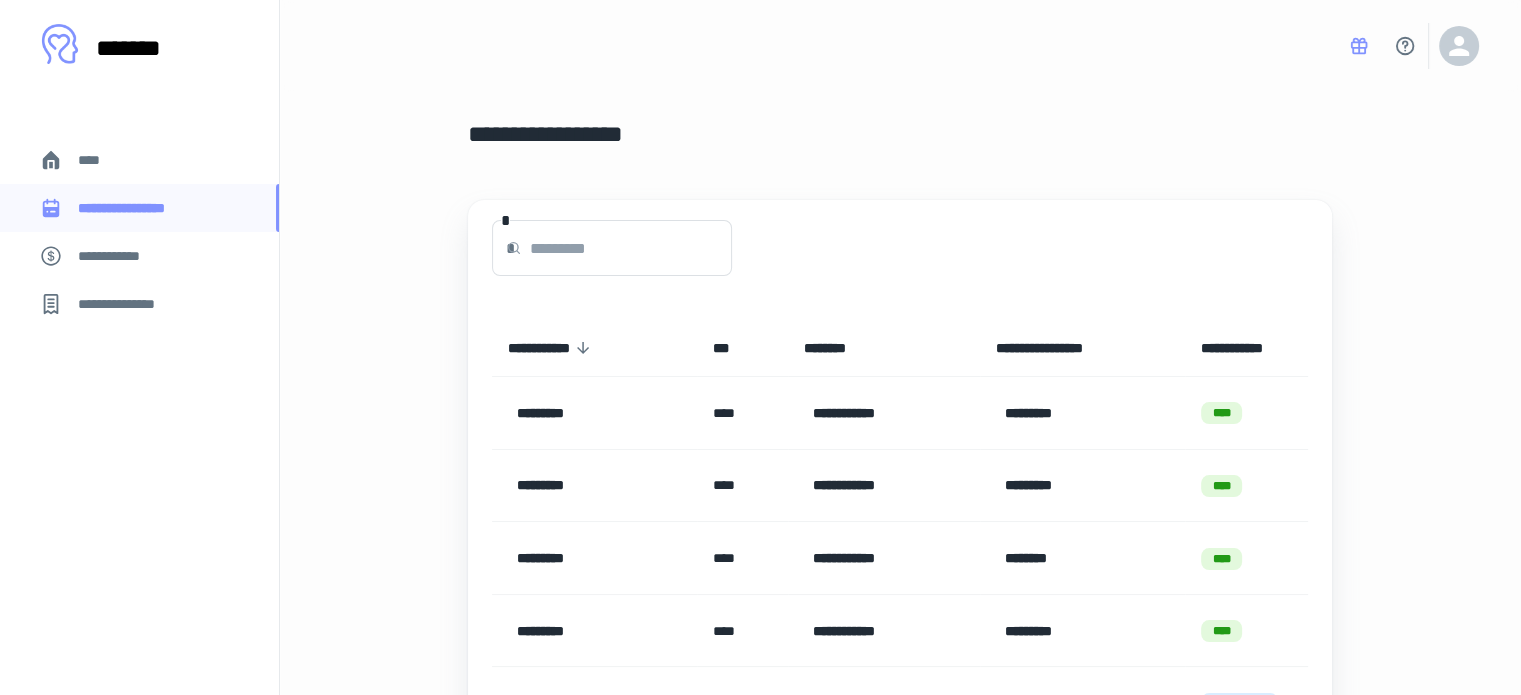 click on "****" at bounding box center [139, 160] 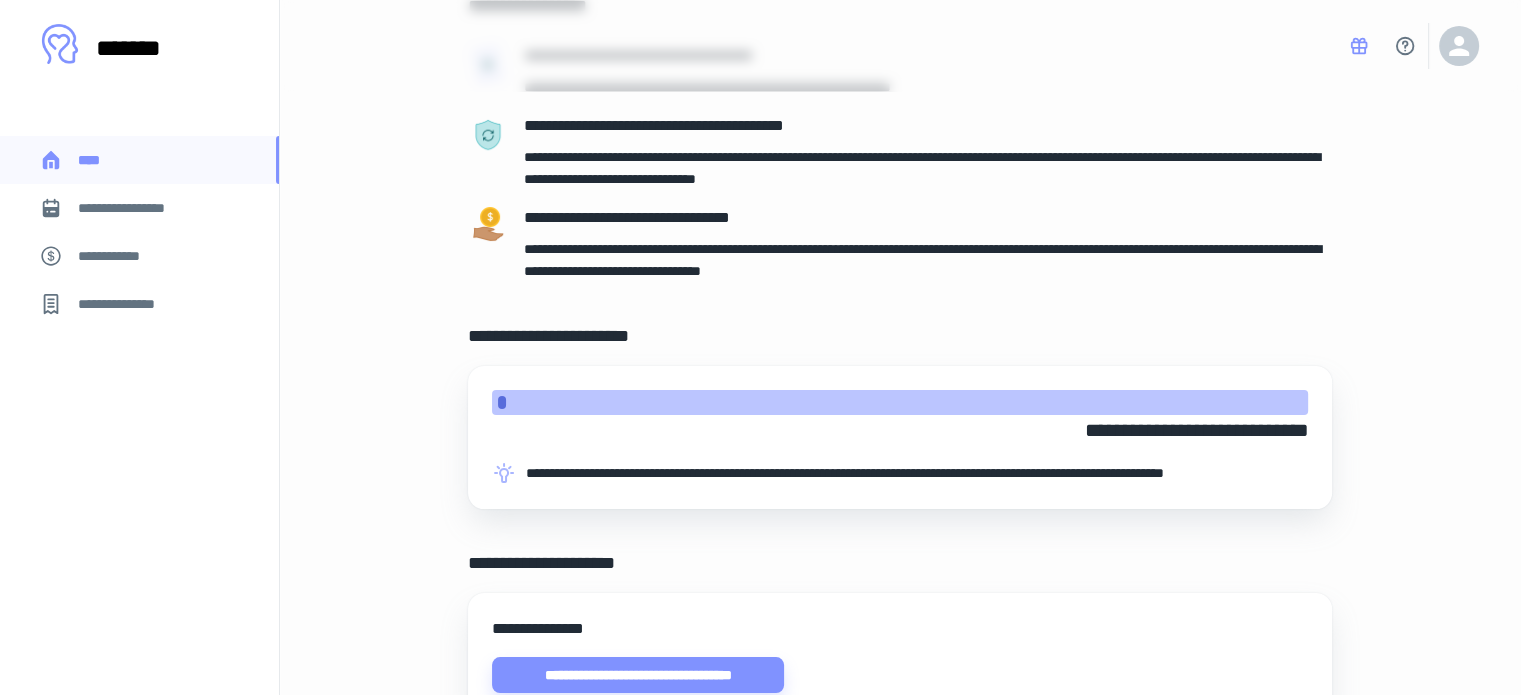 scroll, scrollTop: 0, scrollLeft: 0, axis: both 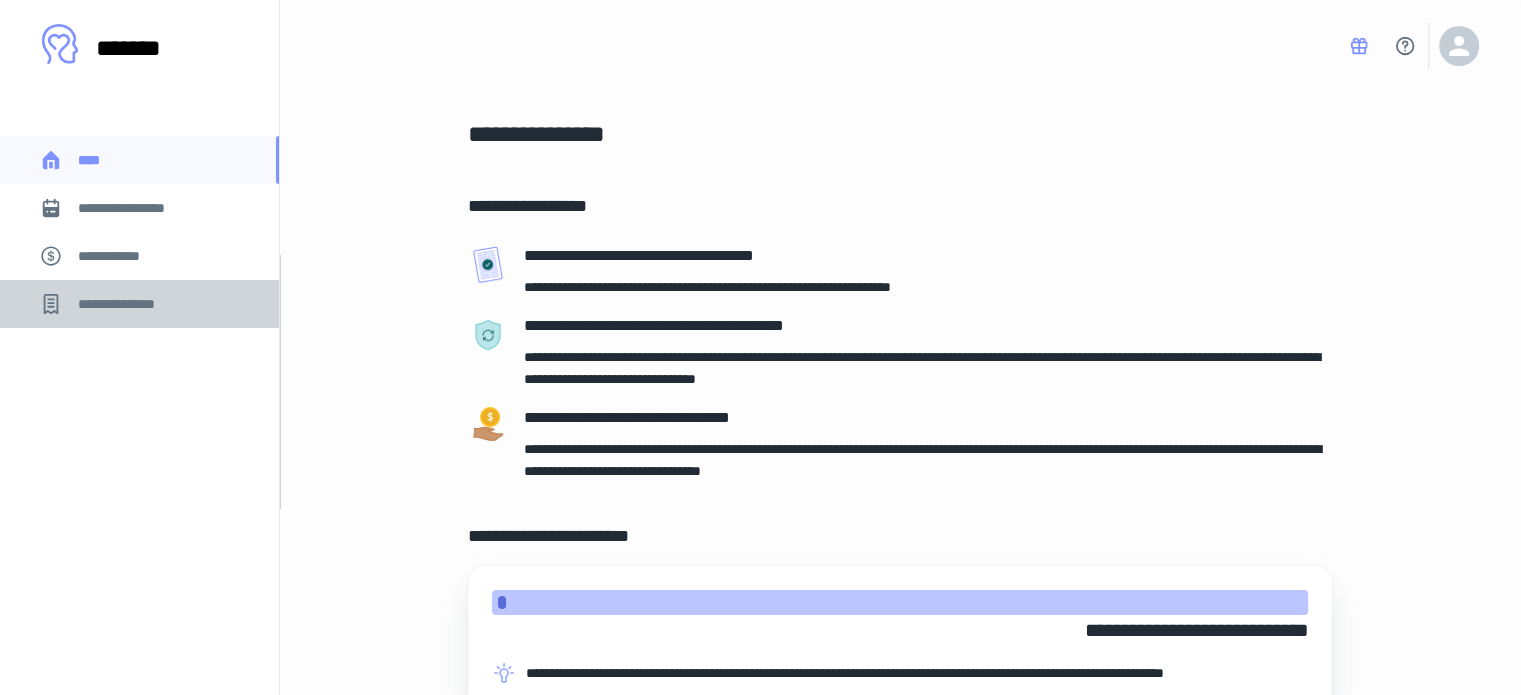 click on "**********" at bounding box center (127, 304) 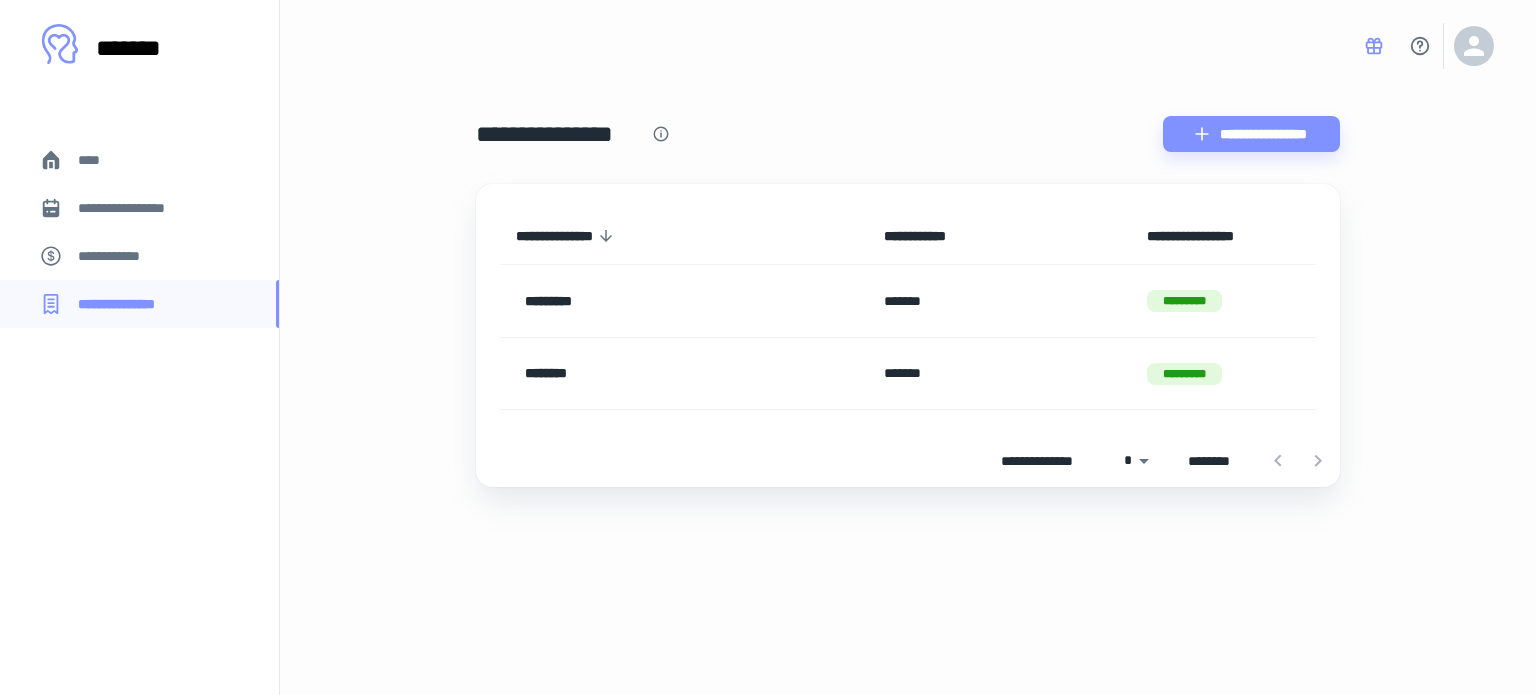 click on "**********" at bounding box center (119, 256) 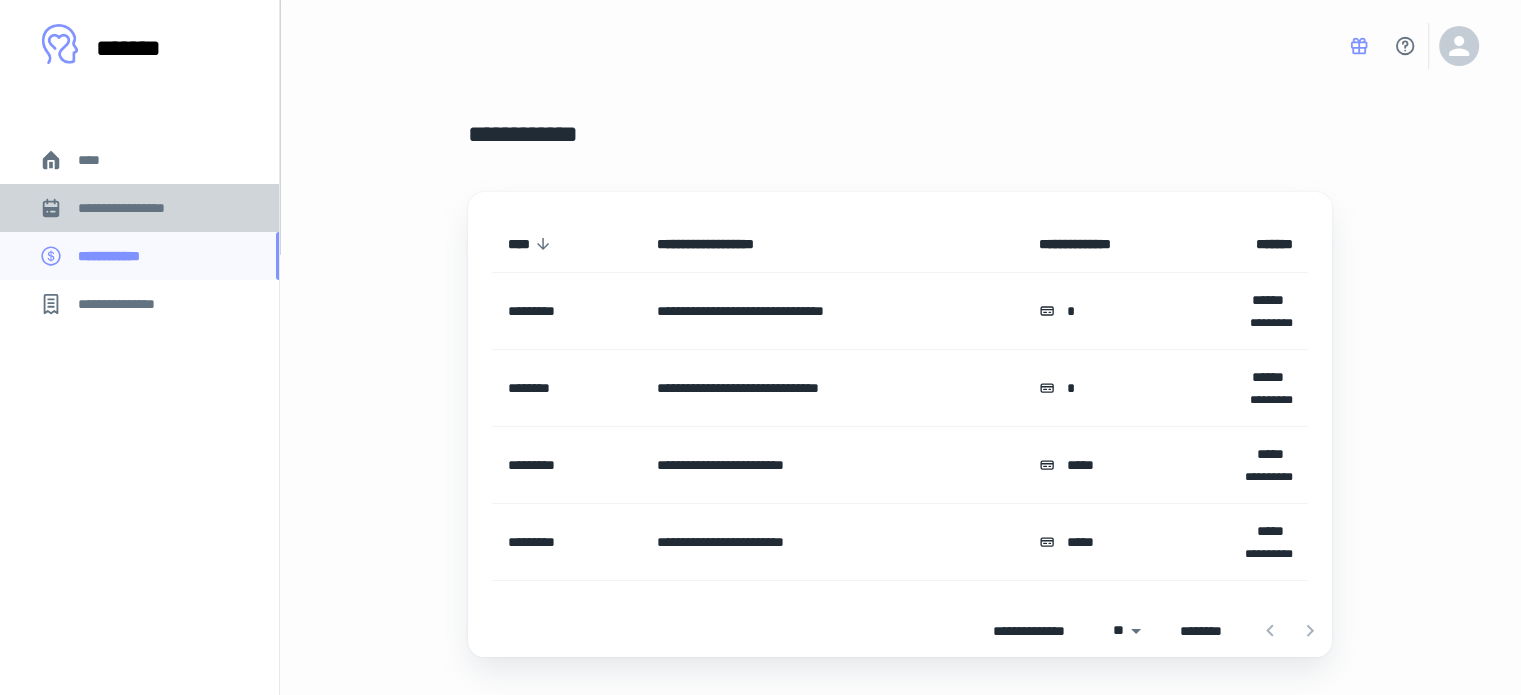 click on "**********" at bounding box center [136, 208] 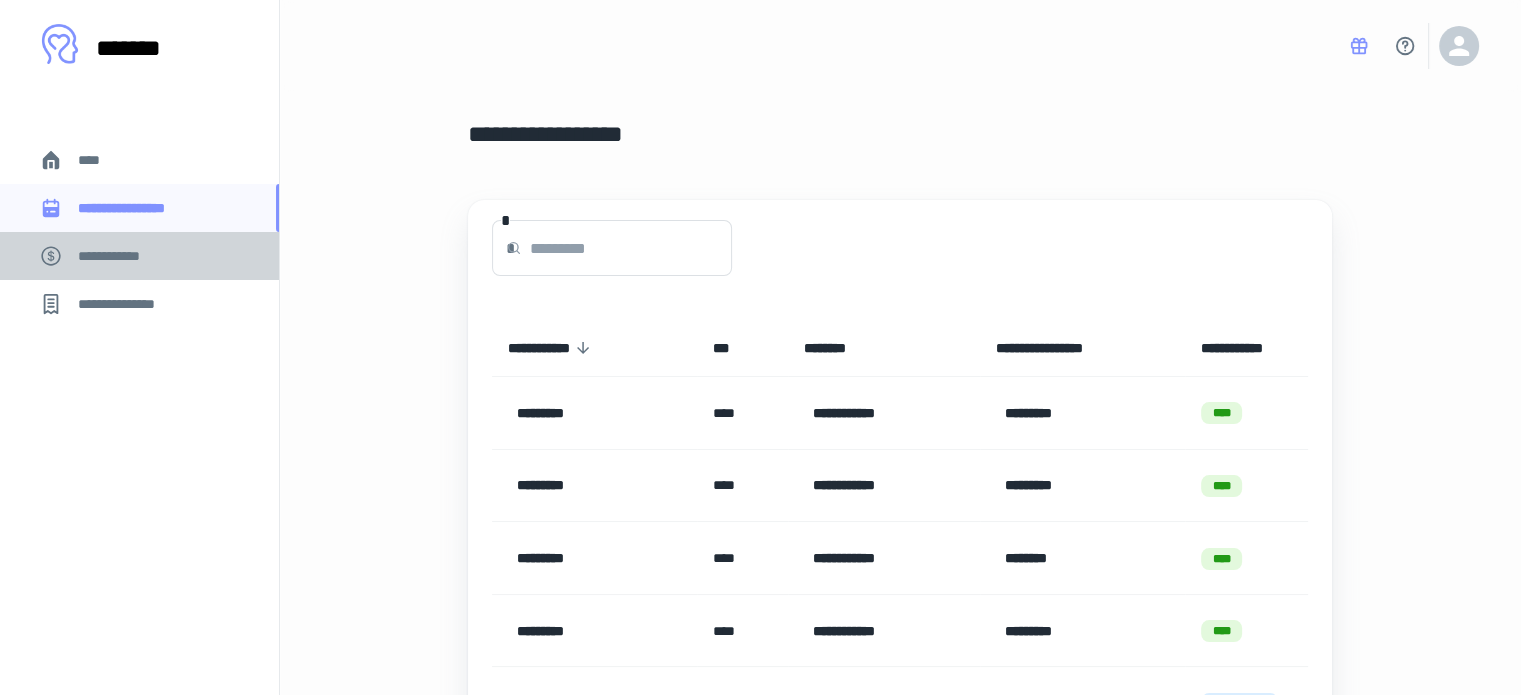 click on "**********" at bounding box center (119, 256) 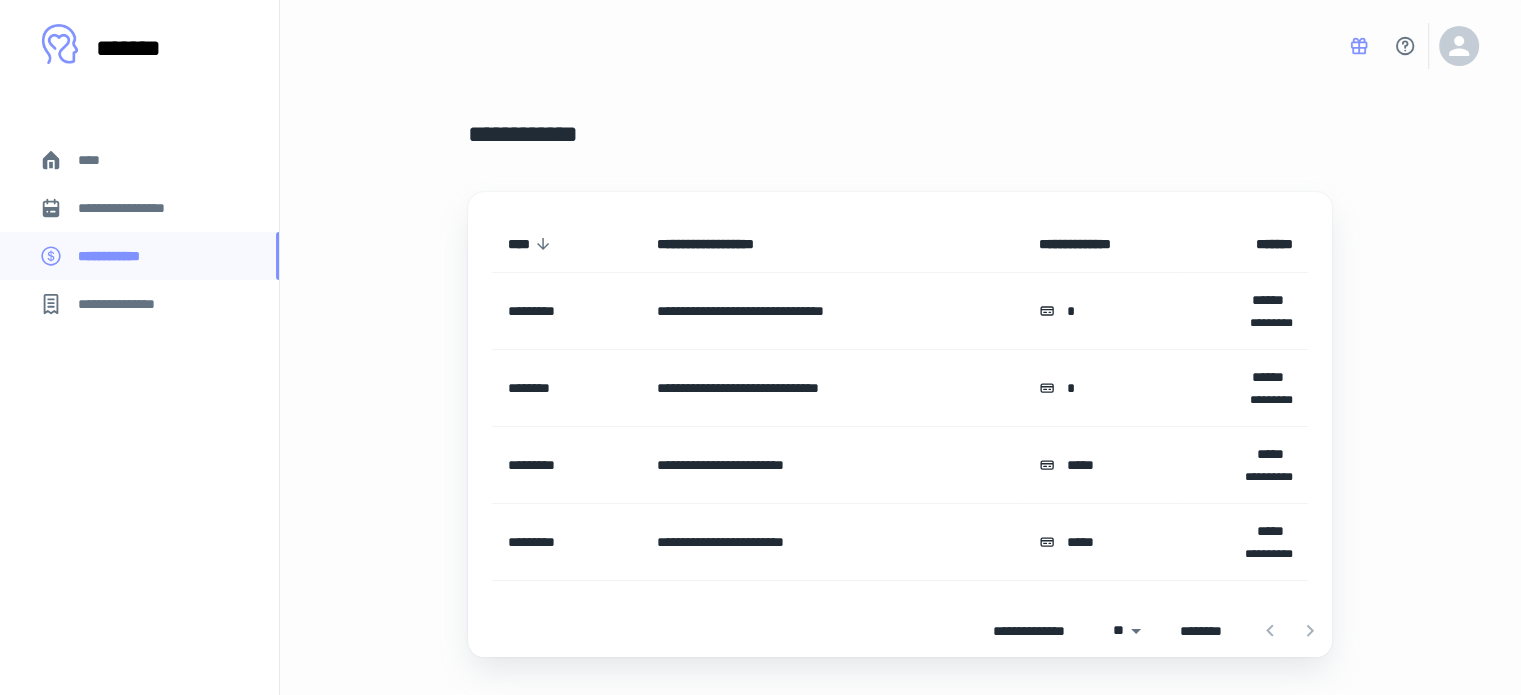 click on "****" at bounding box center (139, 160) 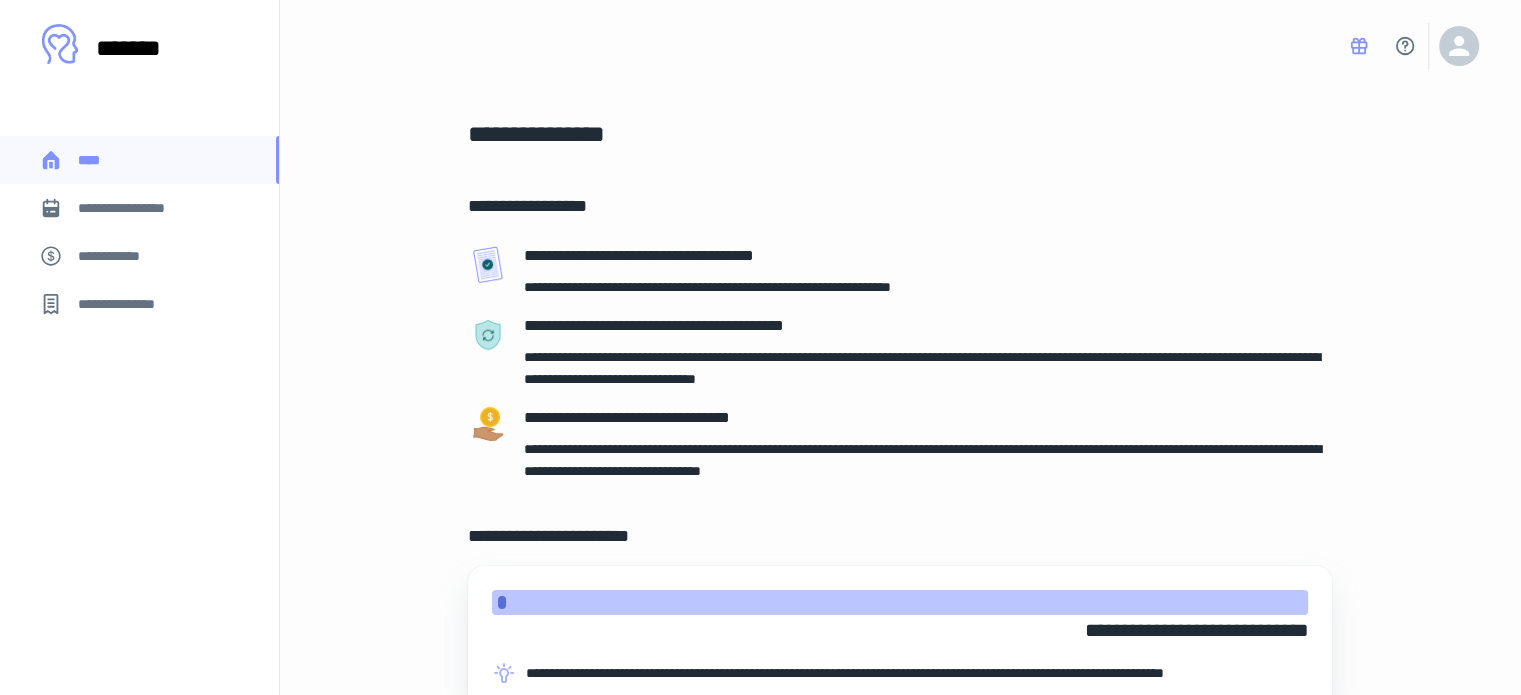 click on "**********" at bounding box center (136, 208) 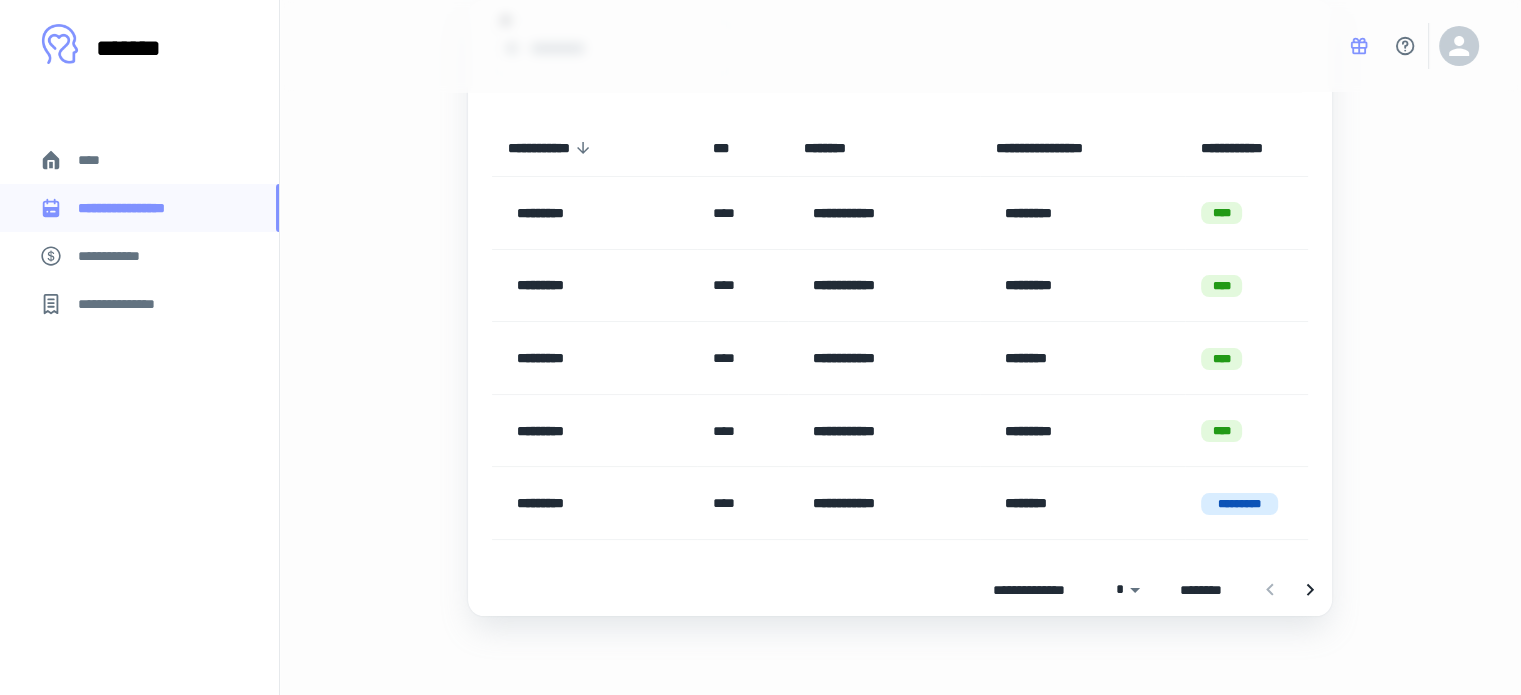 scroll, scrollTop: 0, scrollLeft: 0, axis: both 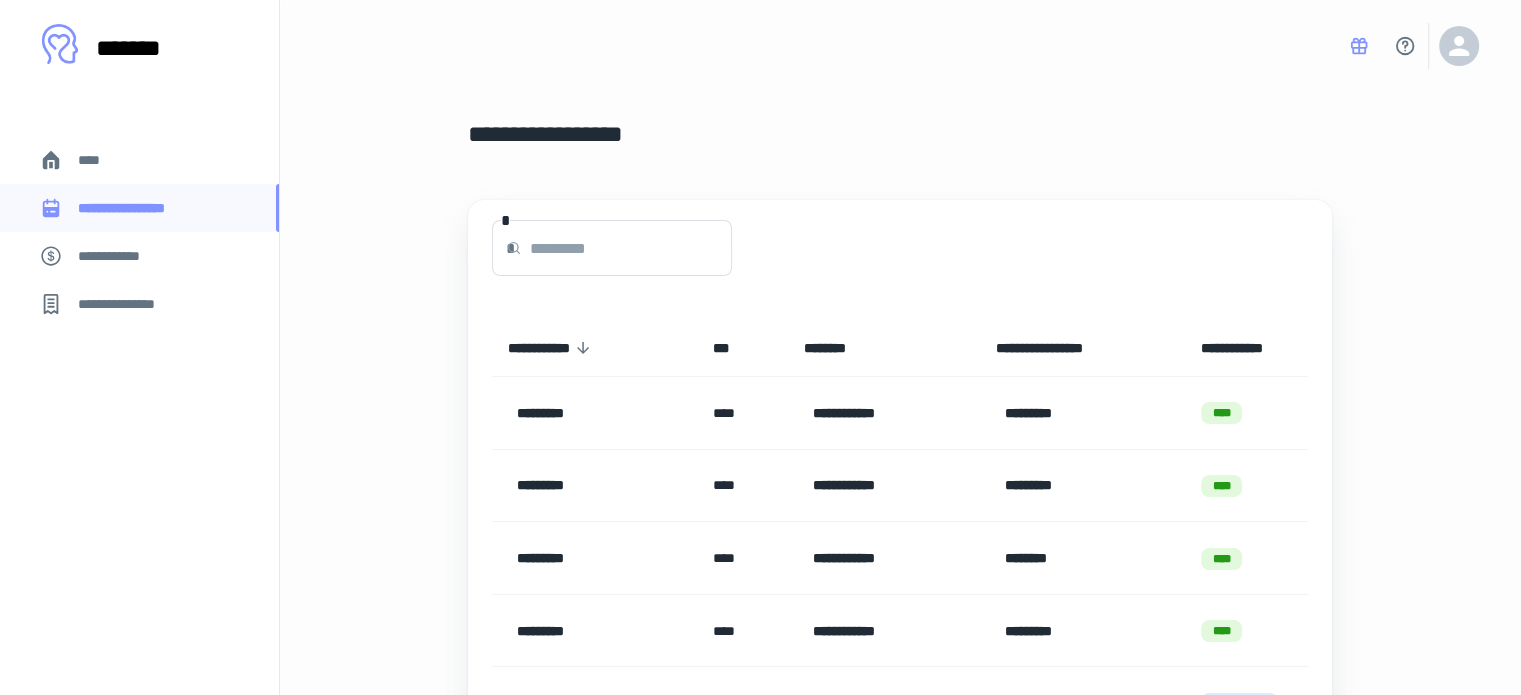 click on "****" at bounding box center (139, 160) 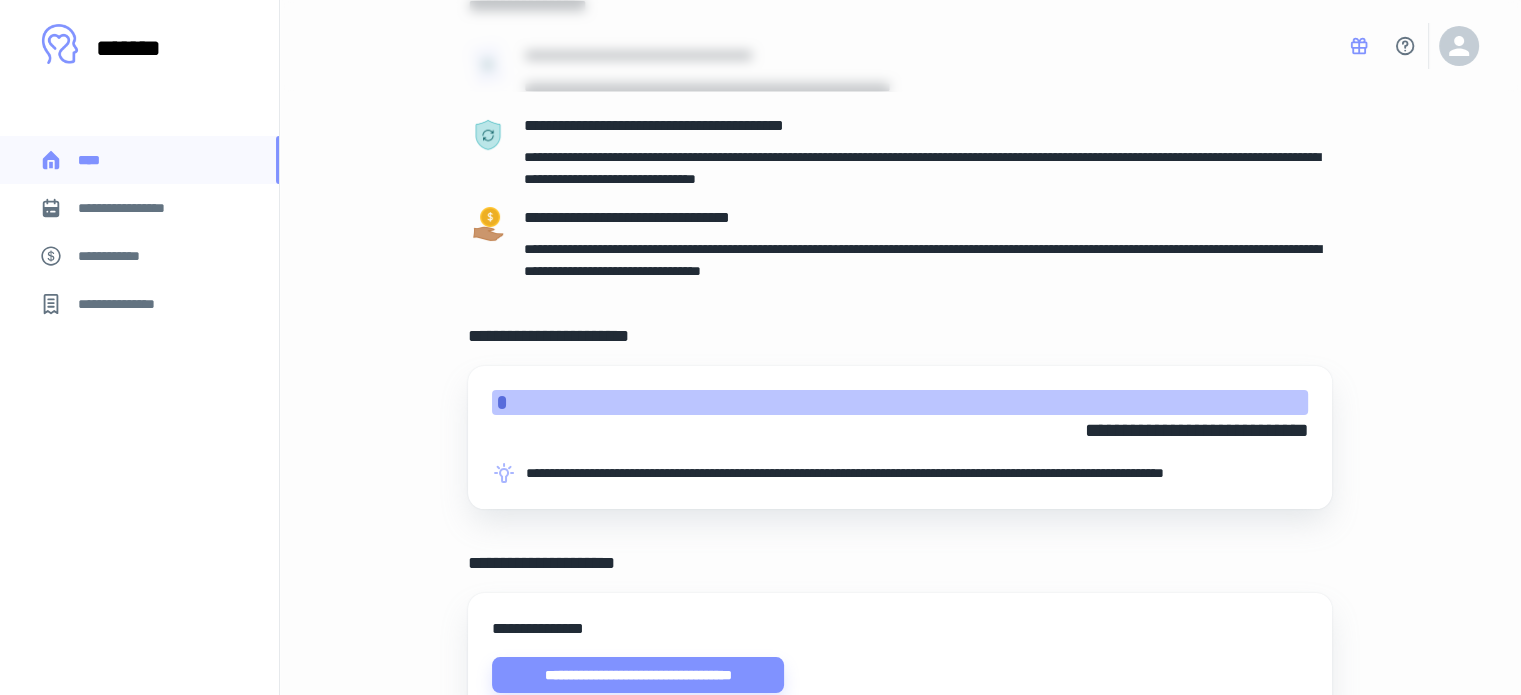 scroll, scrollTop: 500, scrollLeft: 0, axis: vertical 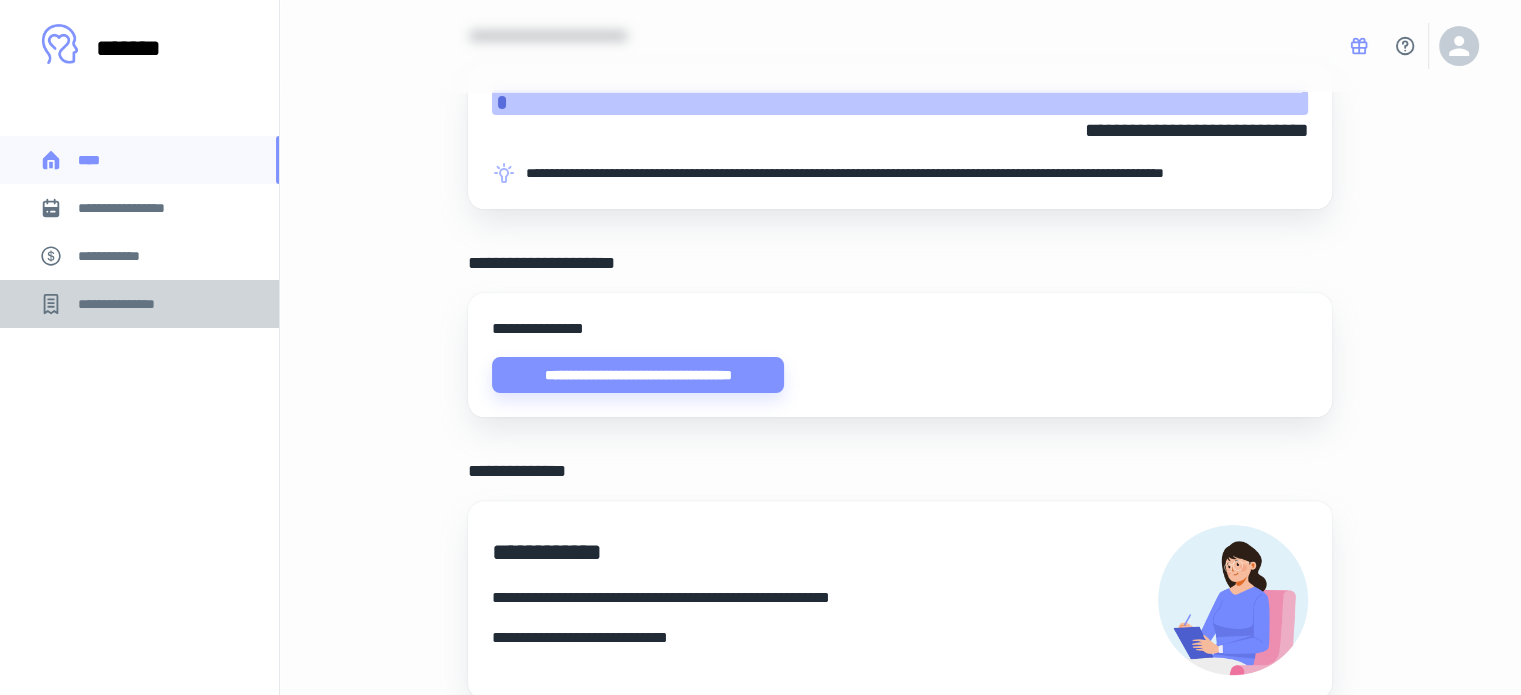 click on "**********" at bounding box center [127, 304] 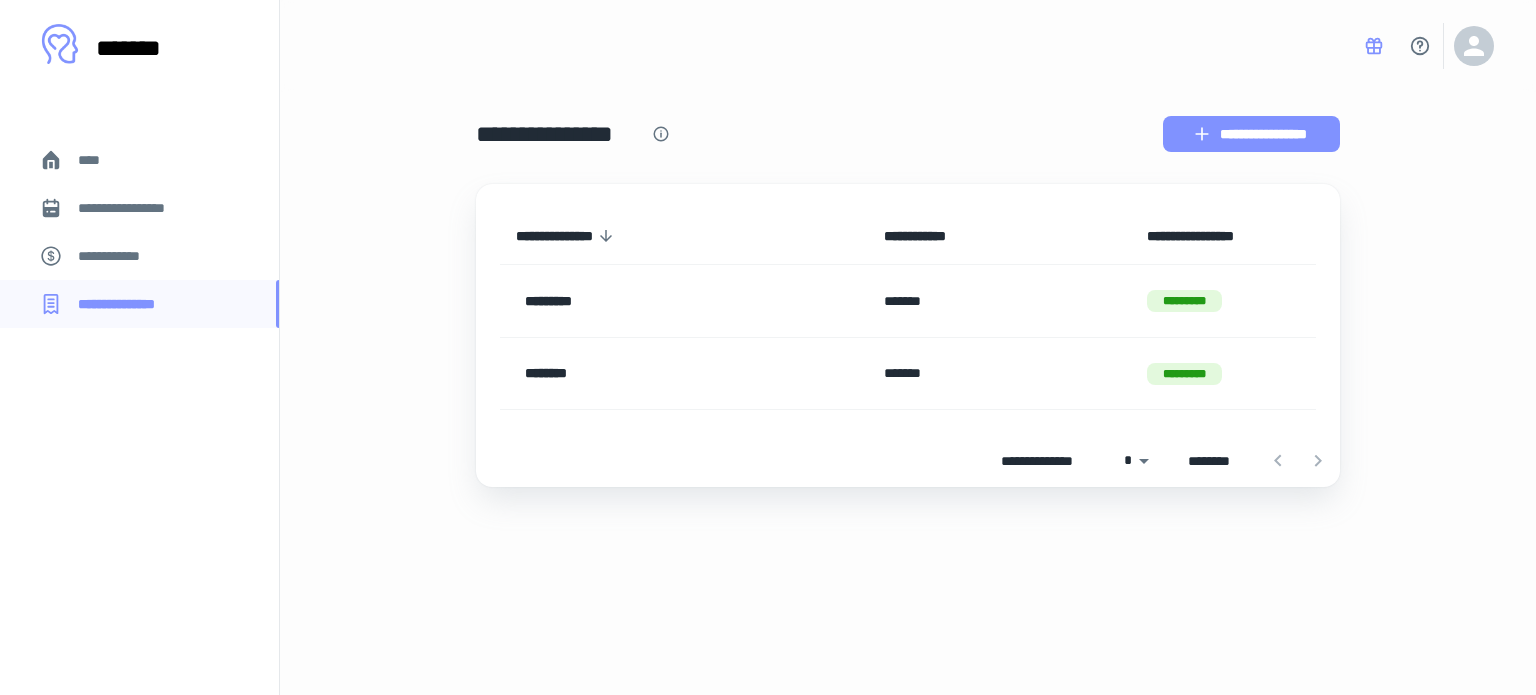 click on "**********" at bounding box center (1251, 134) 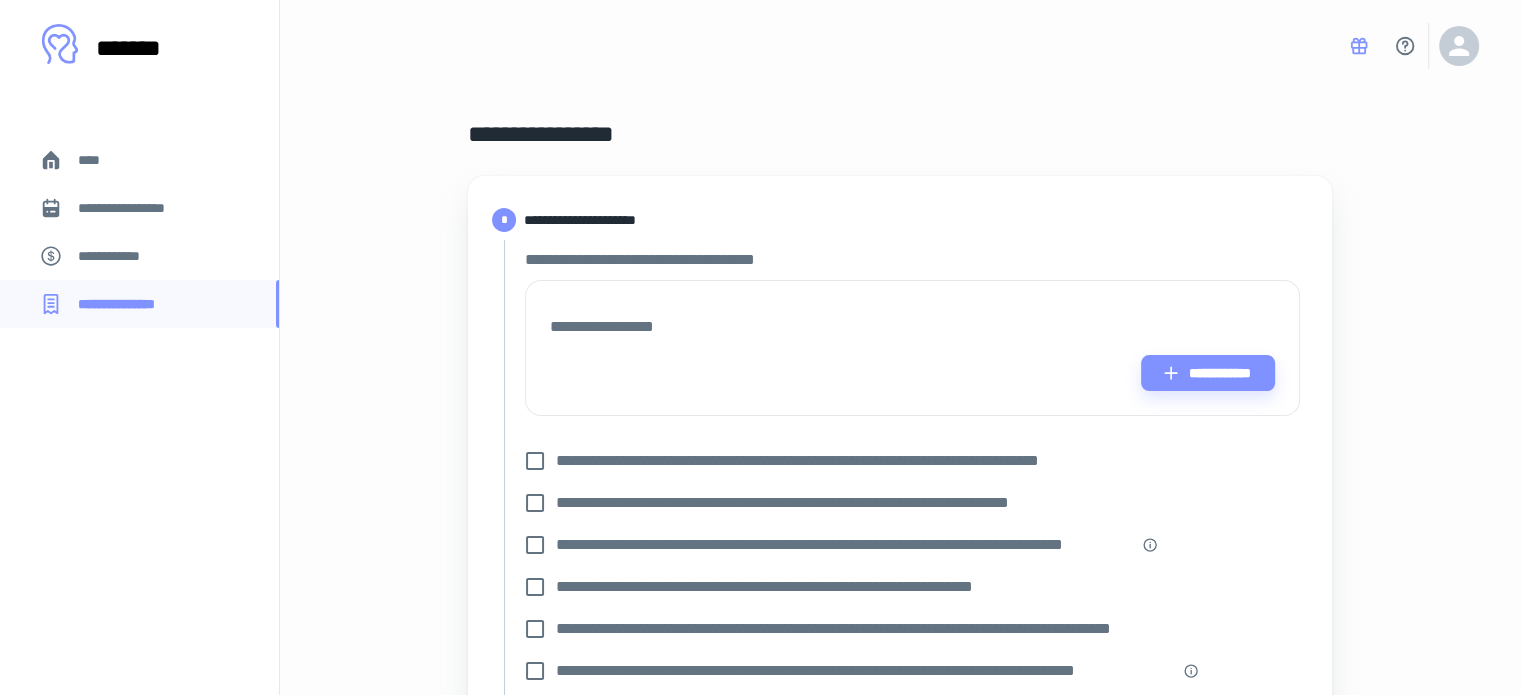 scroll, scrollTop: 100, scrollLeft: 0, axis: vertical 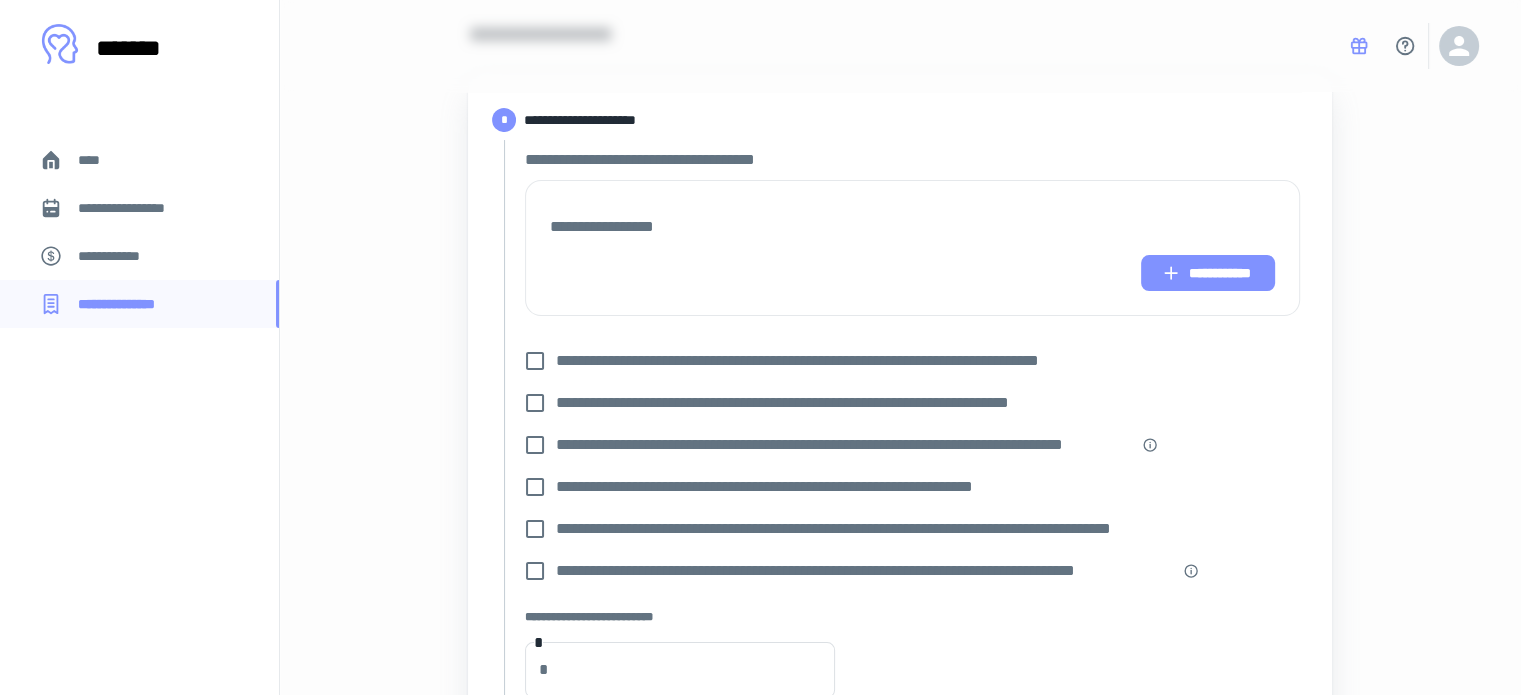 click 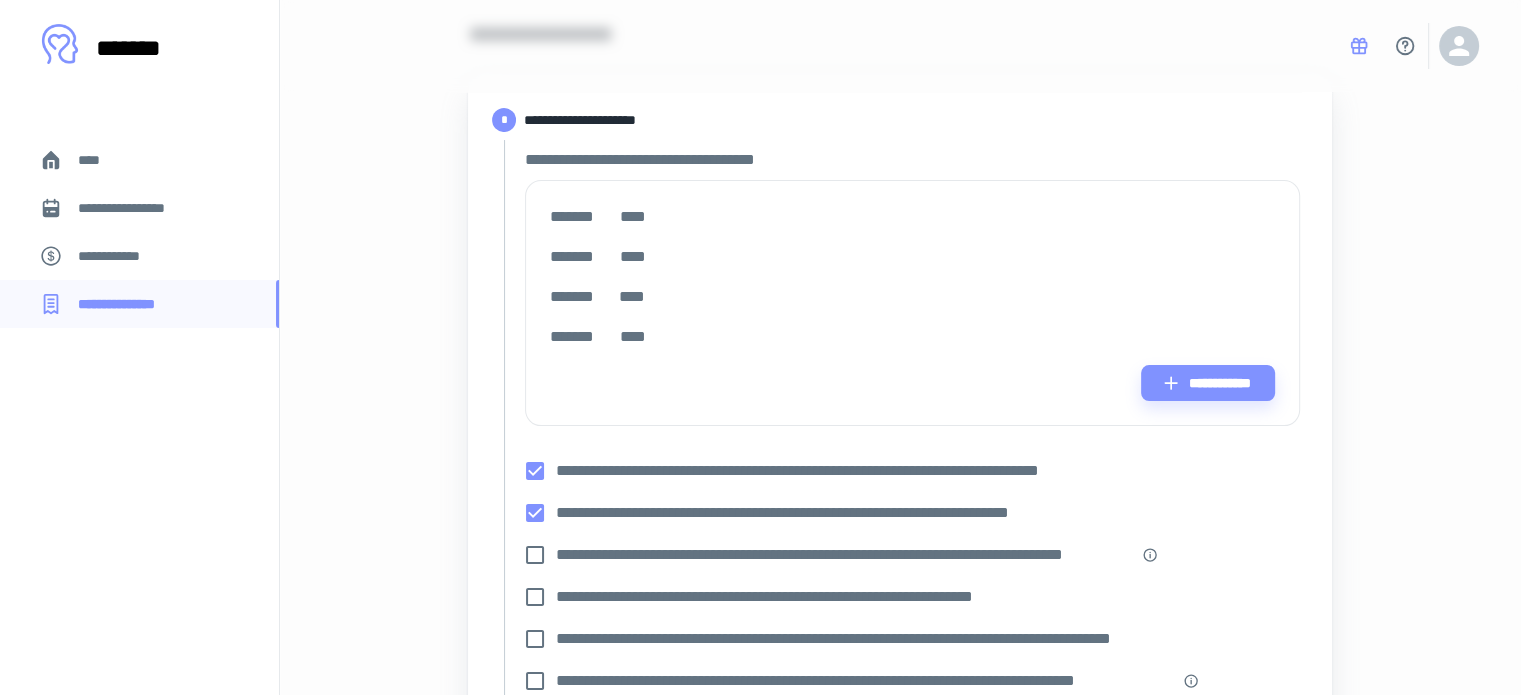 scroll, scrollTop: 200, scrollLeft: 0, axis: vertical 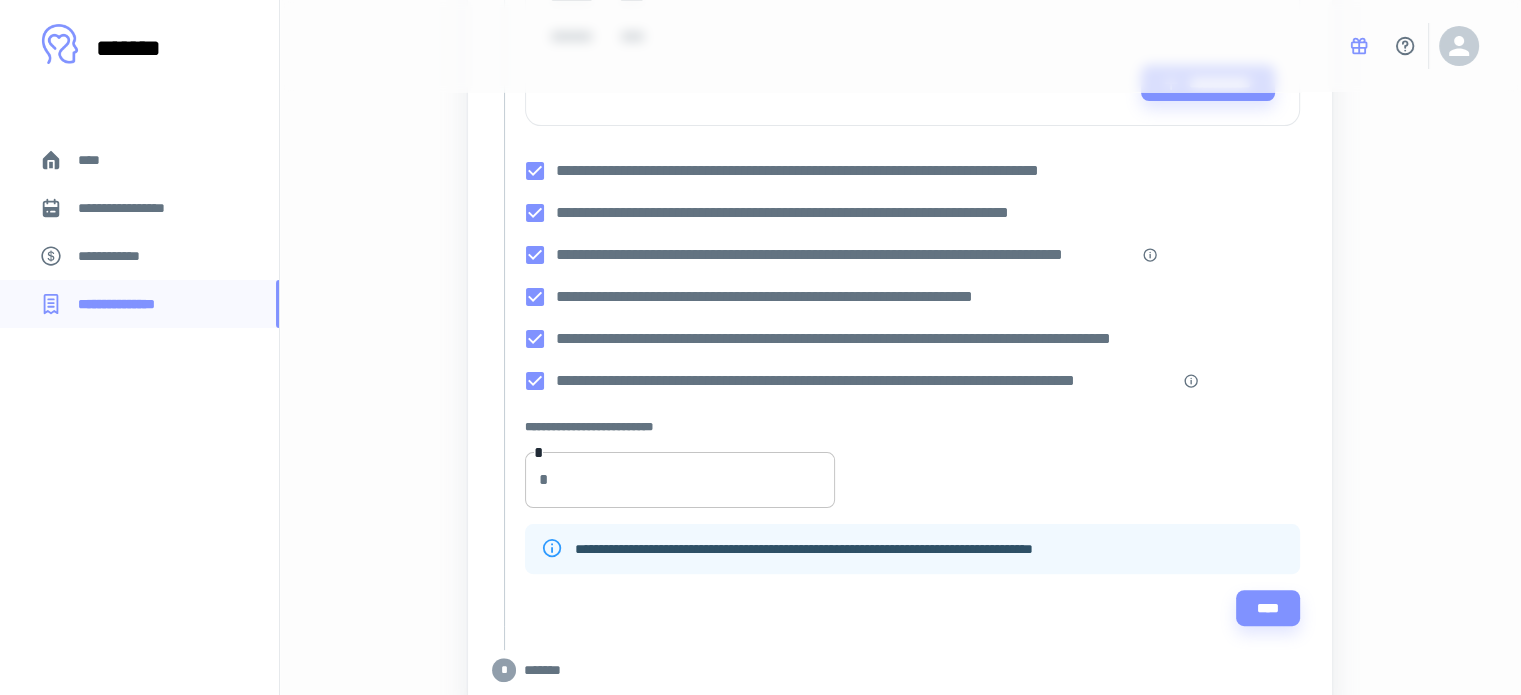 click on "*" at bounding box center (696, 480) 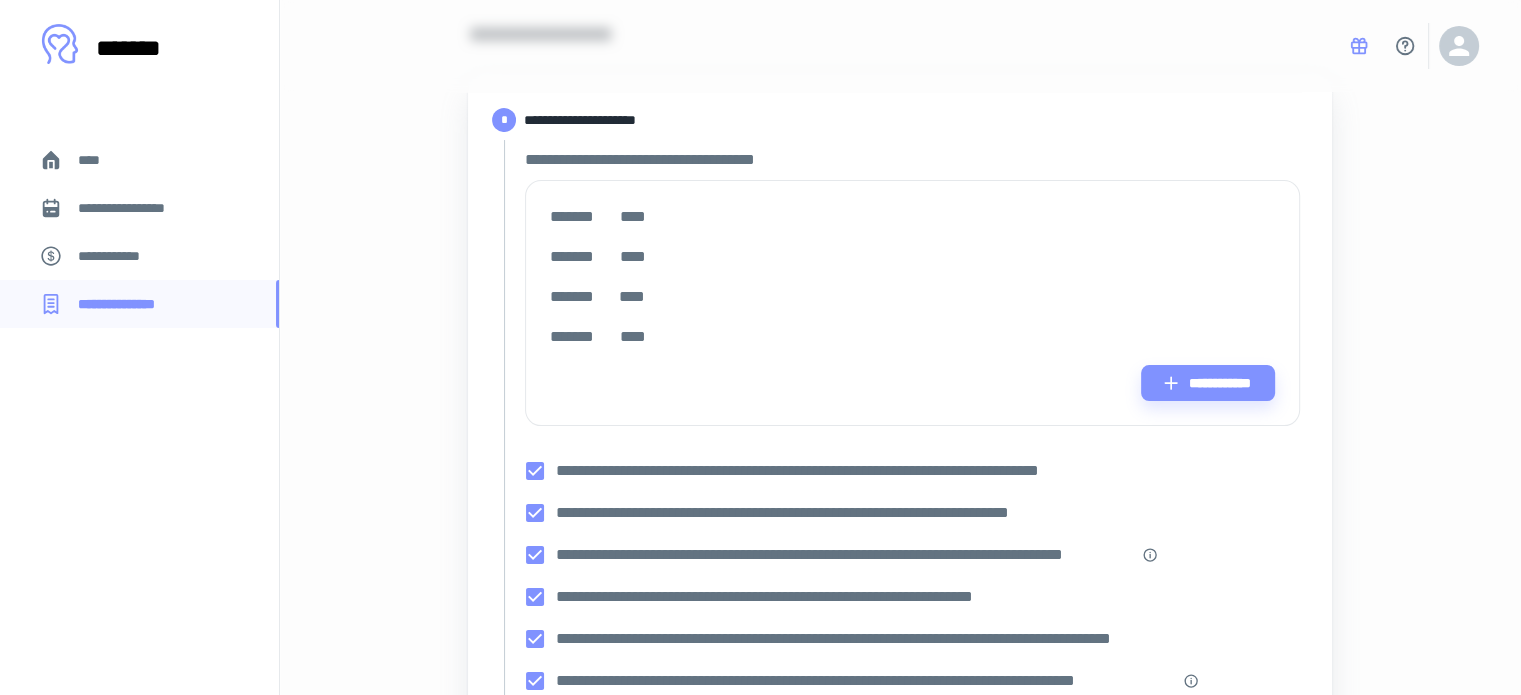 scroll, scrollTop: 498, scrollLeft: 0, axis: vertical 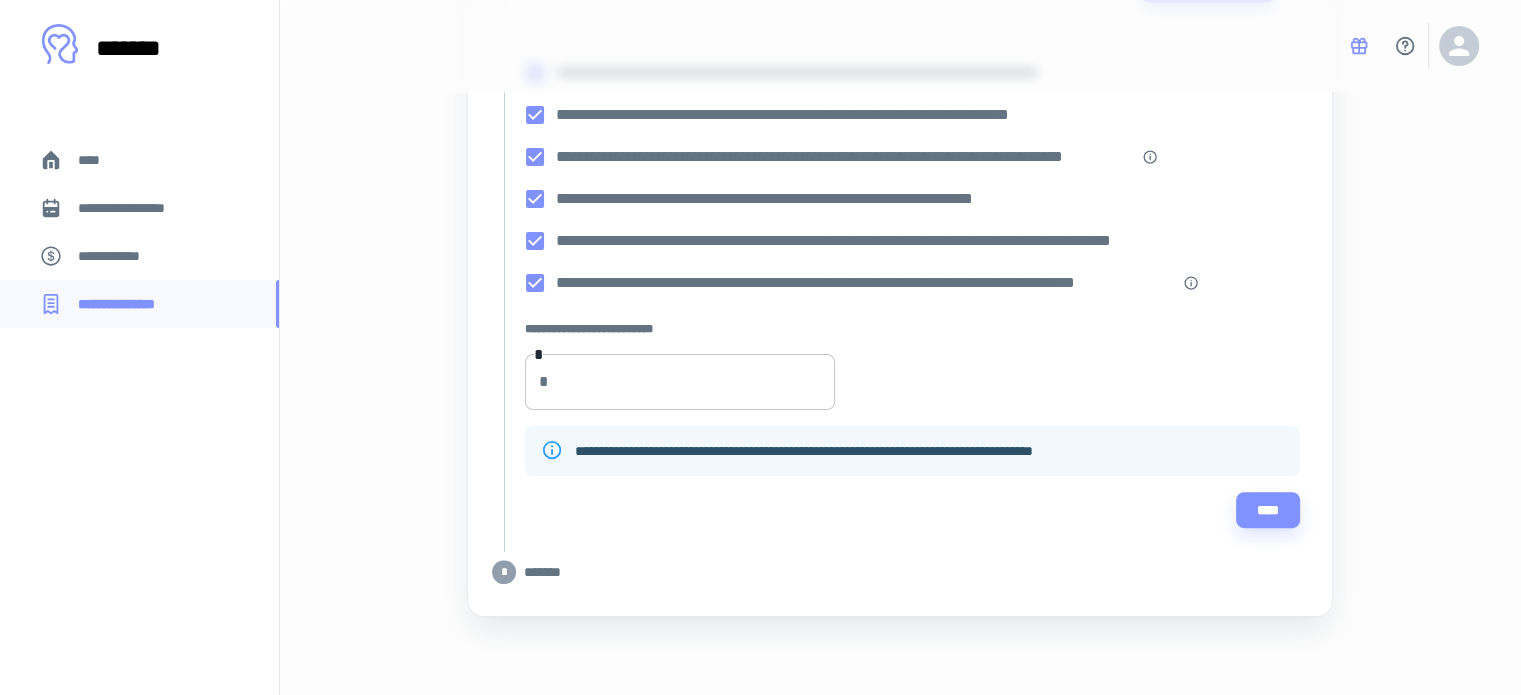 click on "*" at bounding box center [696, 382] 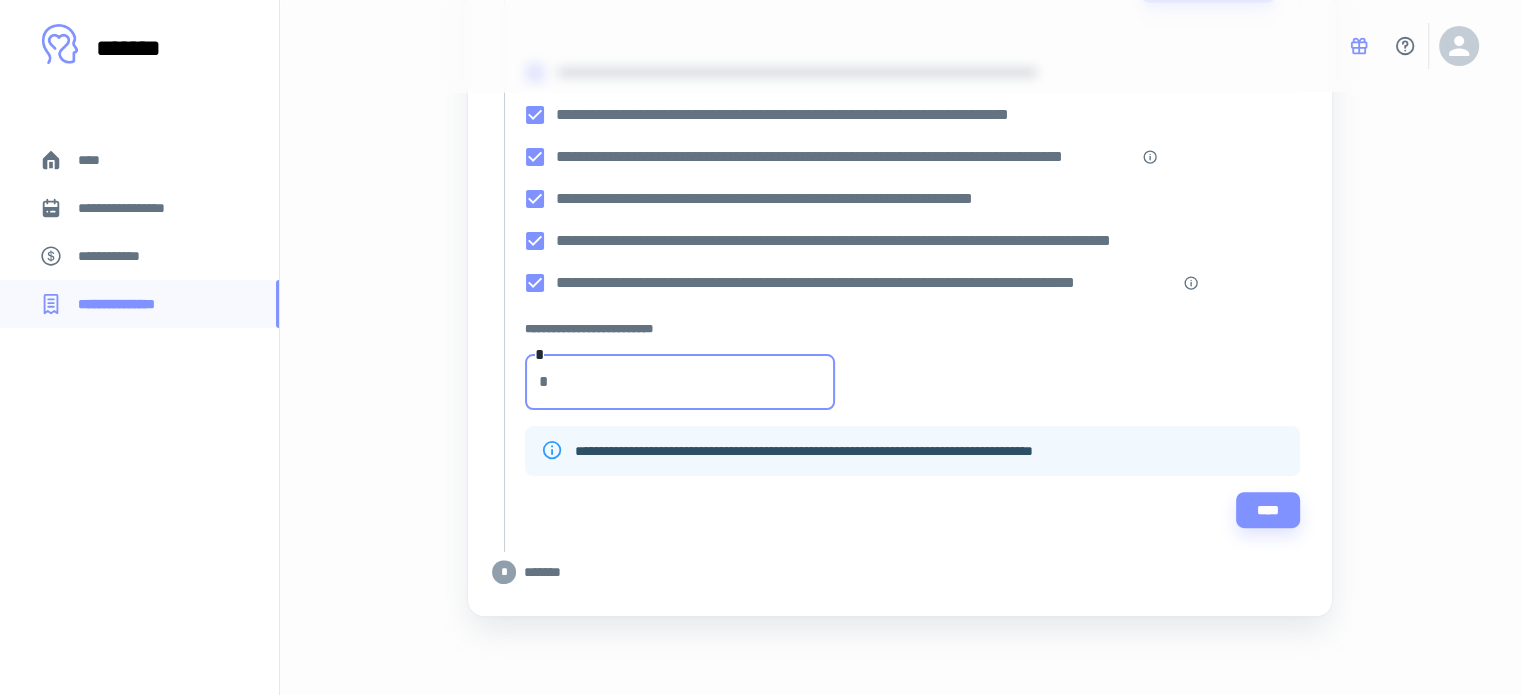 type on "***" 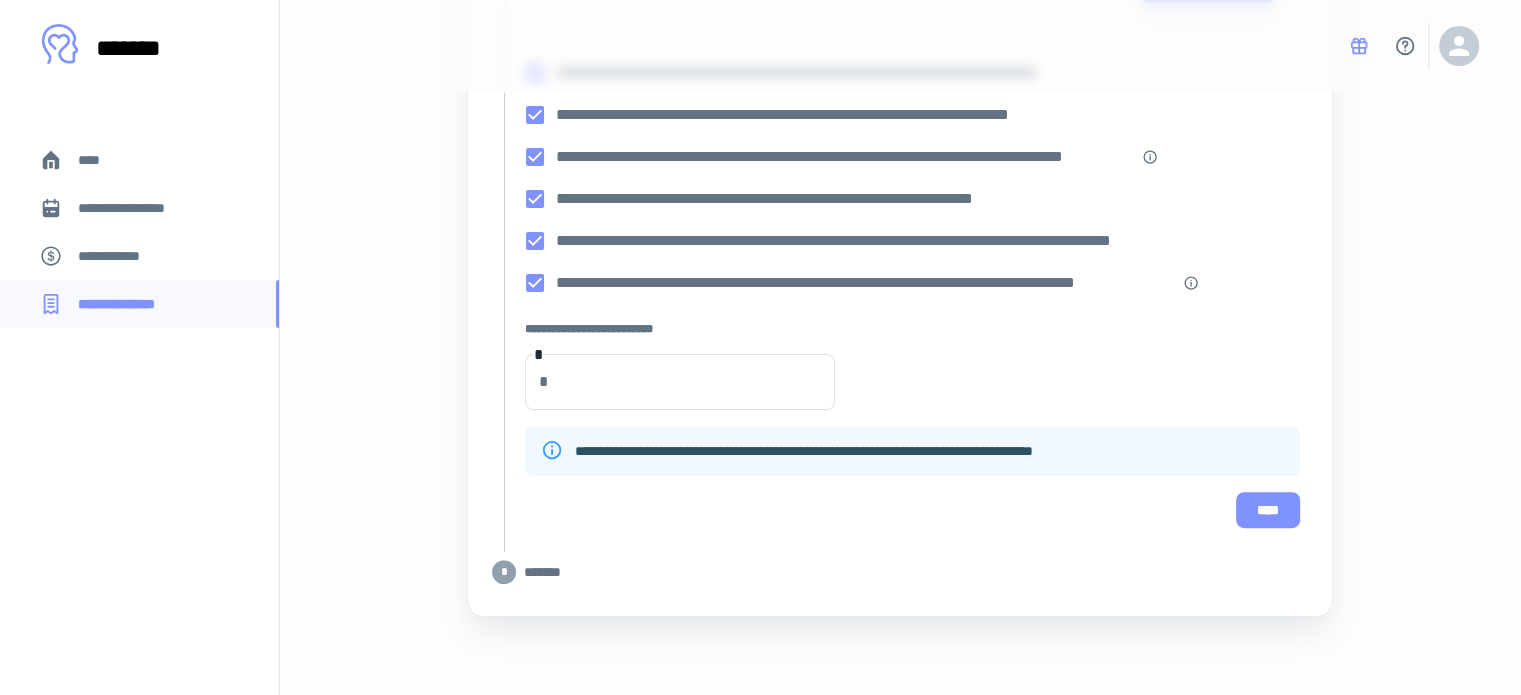 click on "****" at bounding box center (1268, 510) 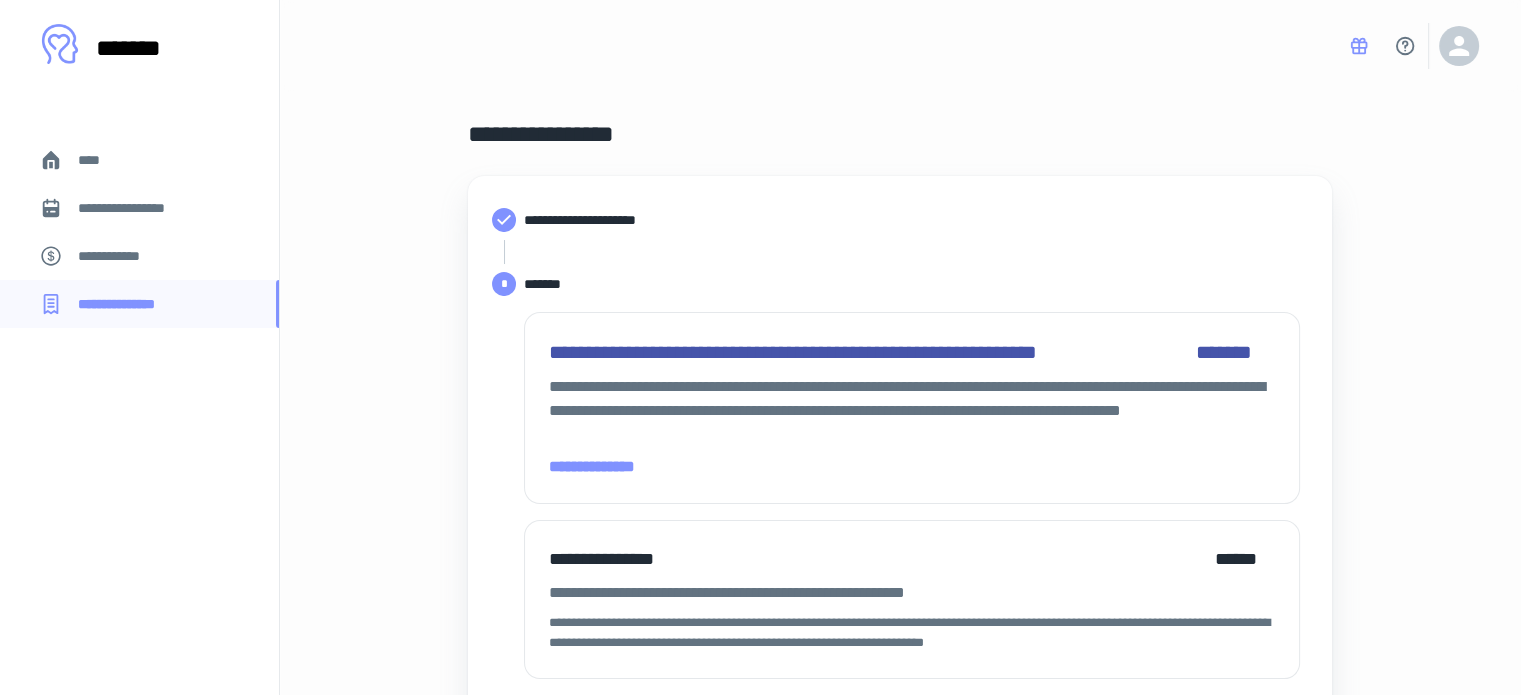 scroll, scrollTop: 147, scrollLeft: 0, axis: vertical 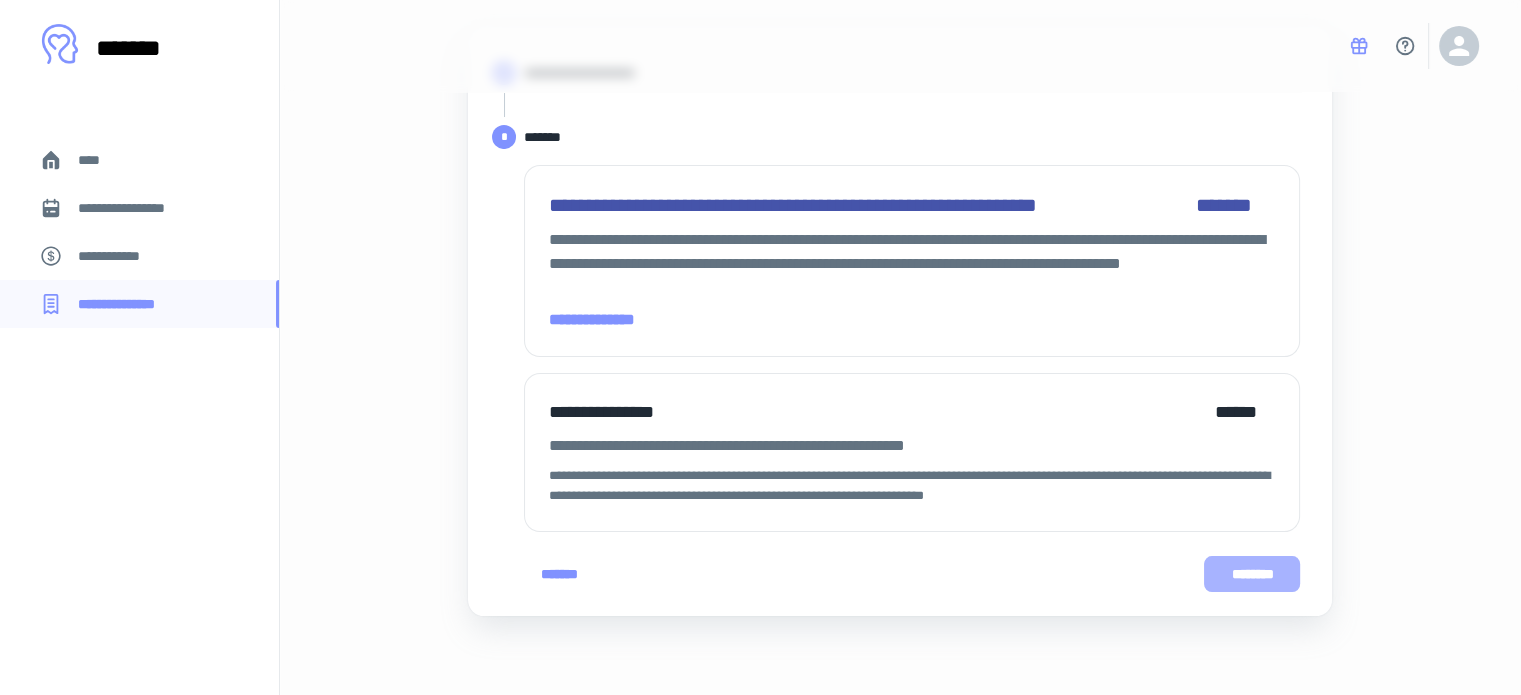 click on "********" at bounding box center [1252, 574] 